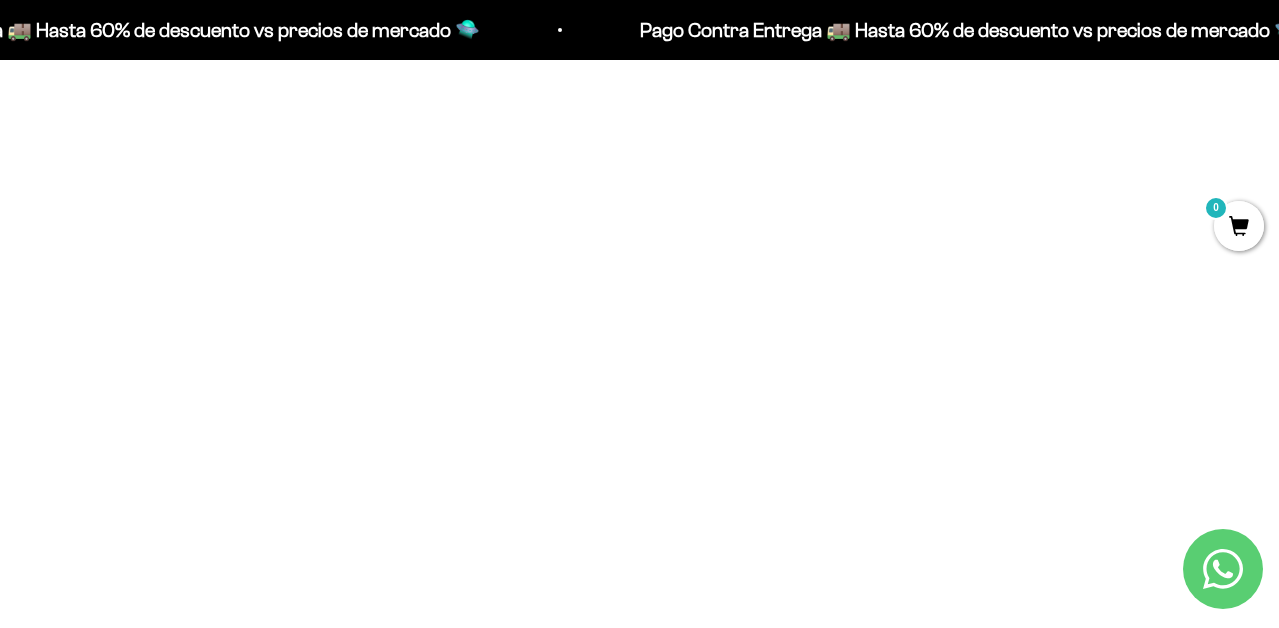 scroll, scrollTop: 1235, scrollLeft: 0, axis: vertical 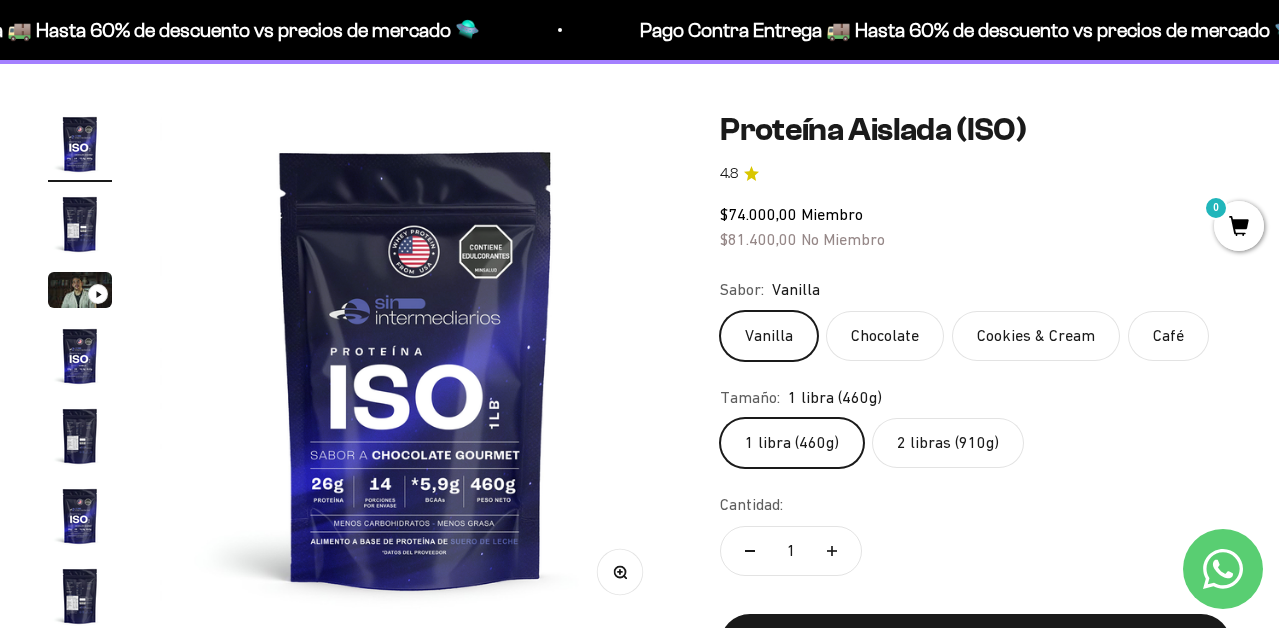 click on "Chocolate" 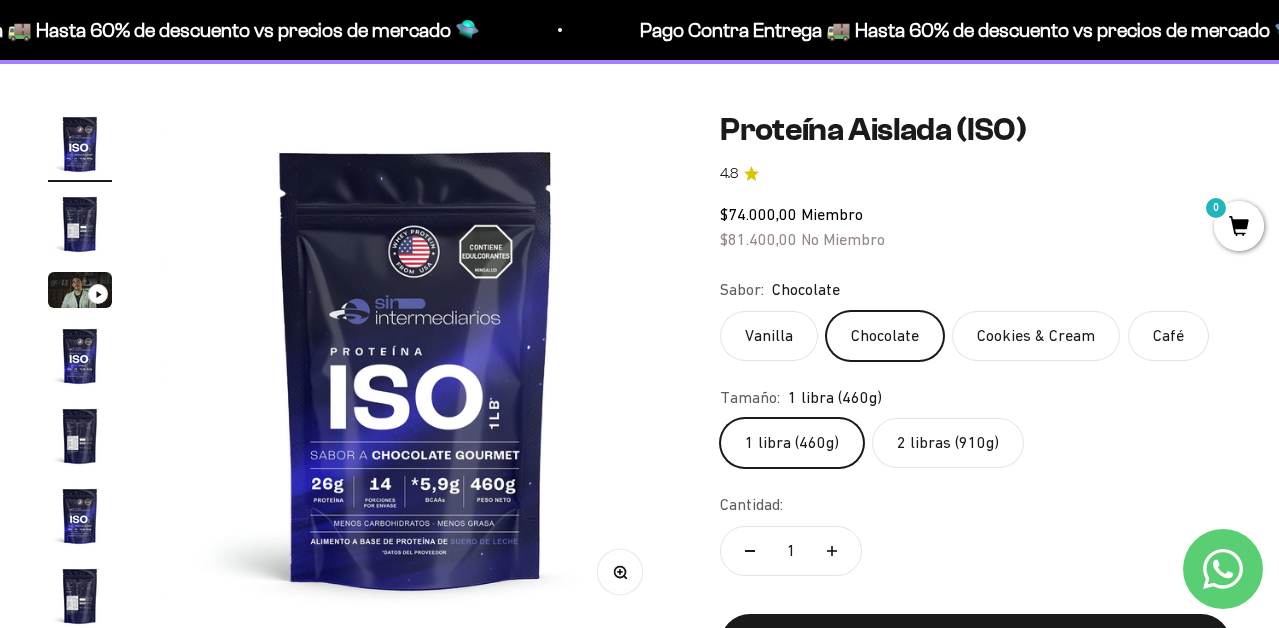scroll, scrollTop: 0, scrollLeft: 0, axis: both 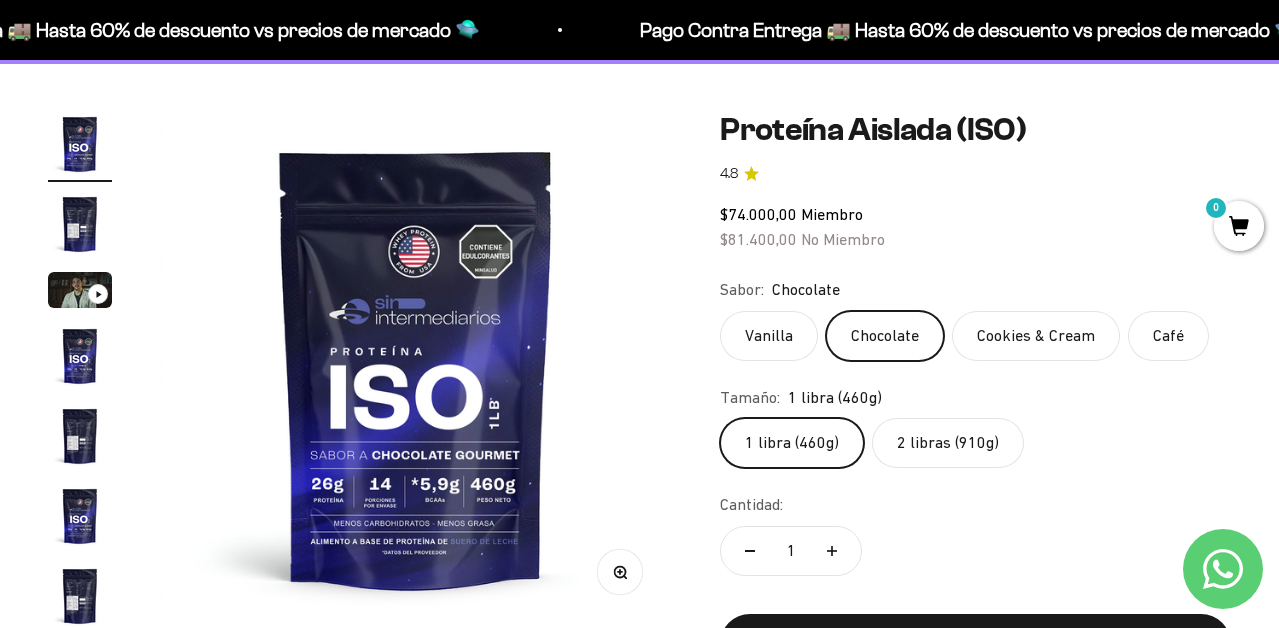 click on "Café" 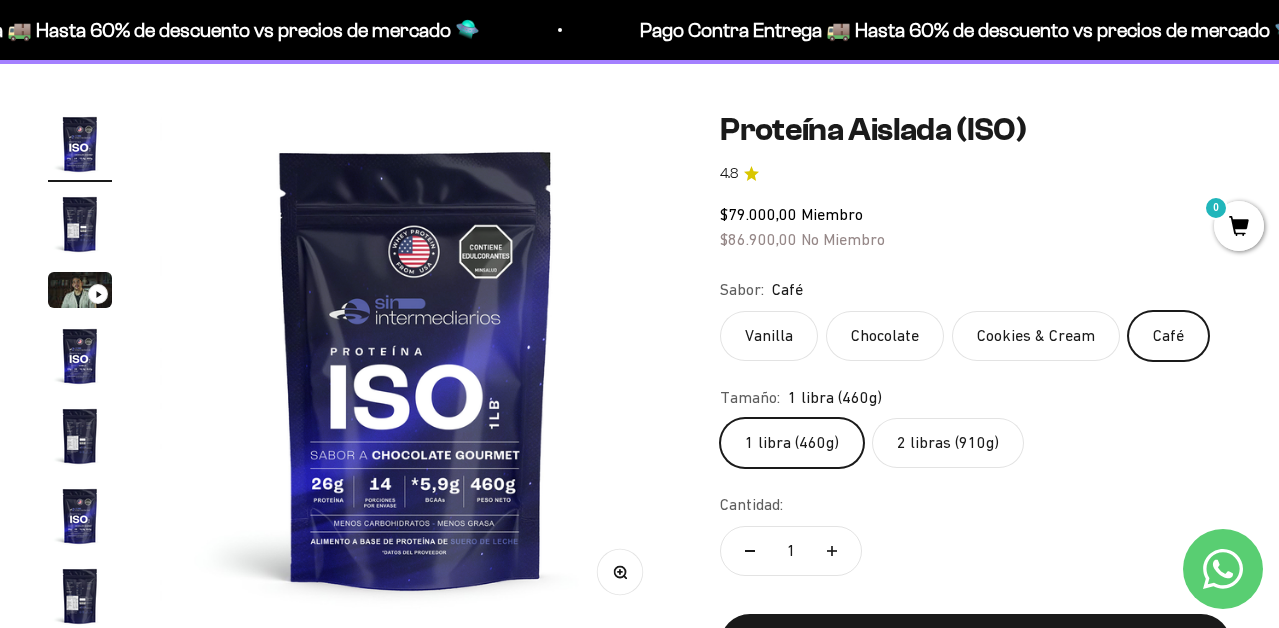 scroll, scrollTop: 0, scrollLeft: 0, axis: both 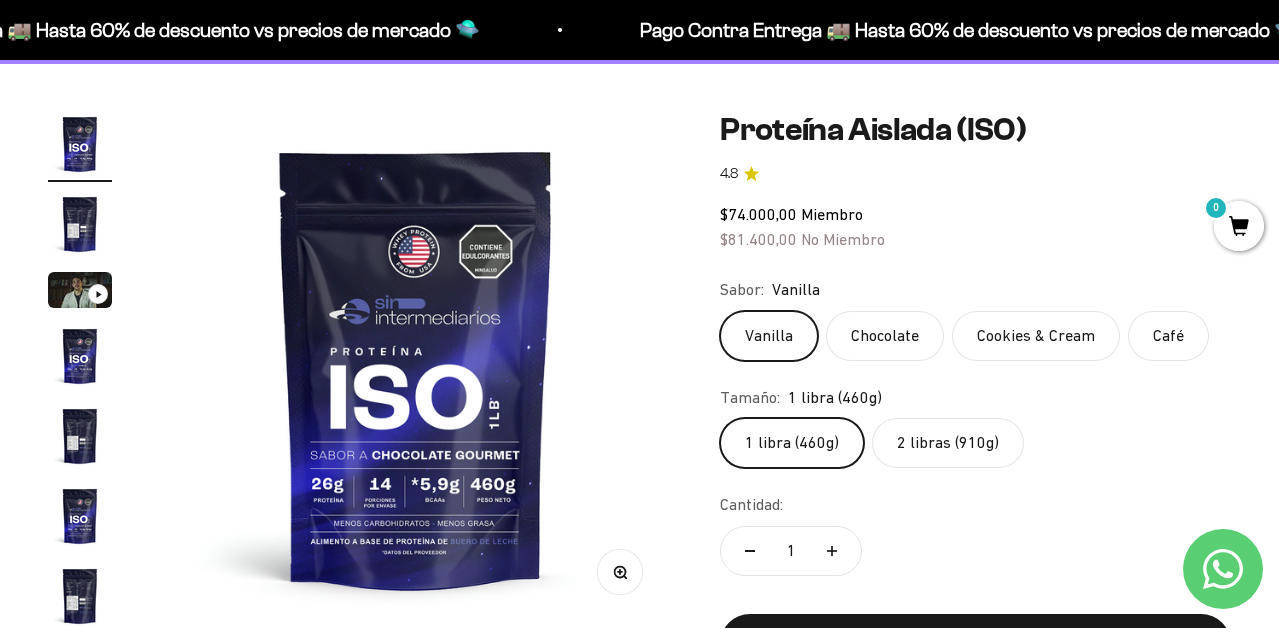 click on "Chocolate" 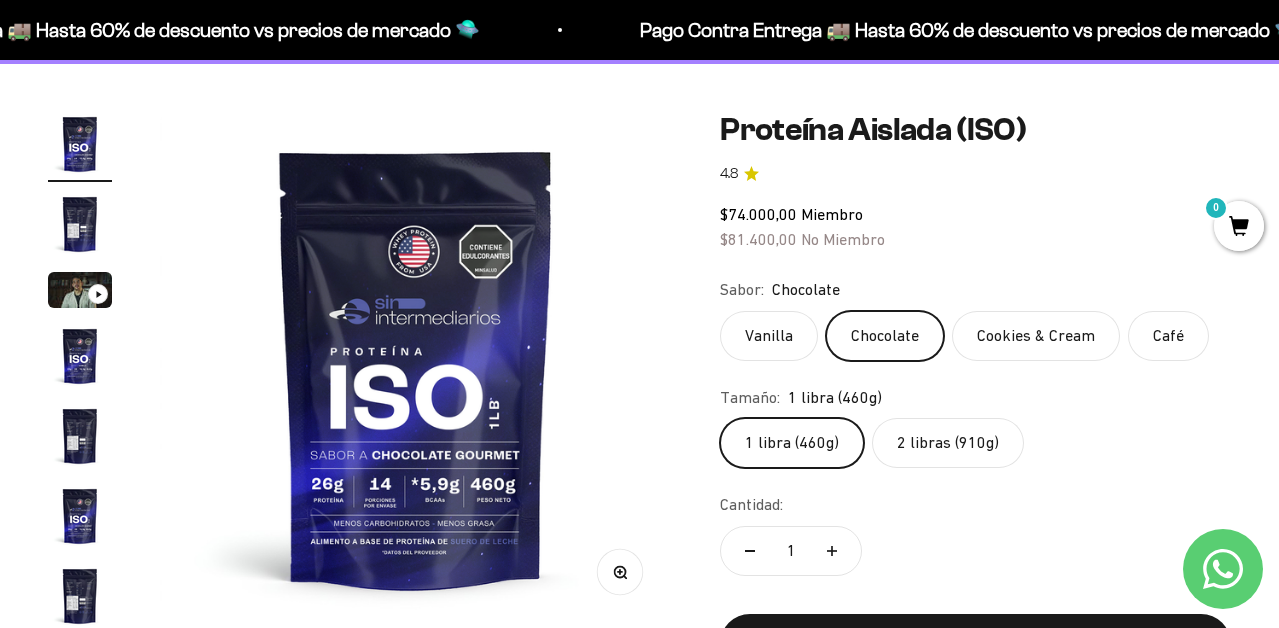 scroll, scrollTop: 0, scrollLeft: 0, axis: both 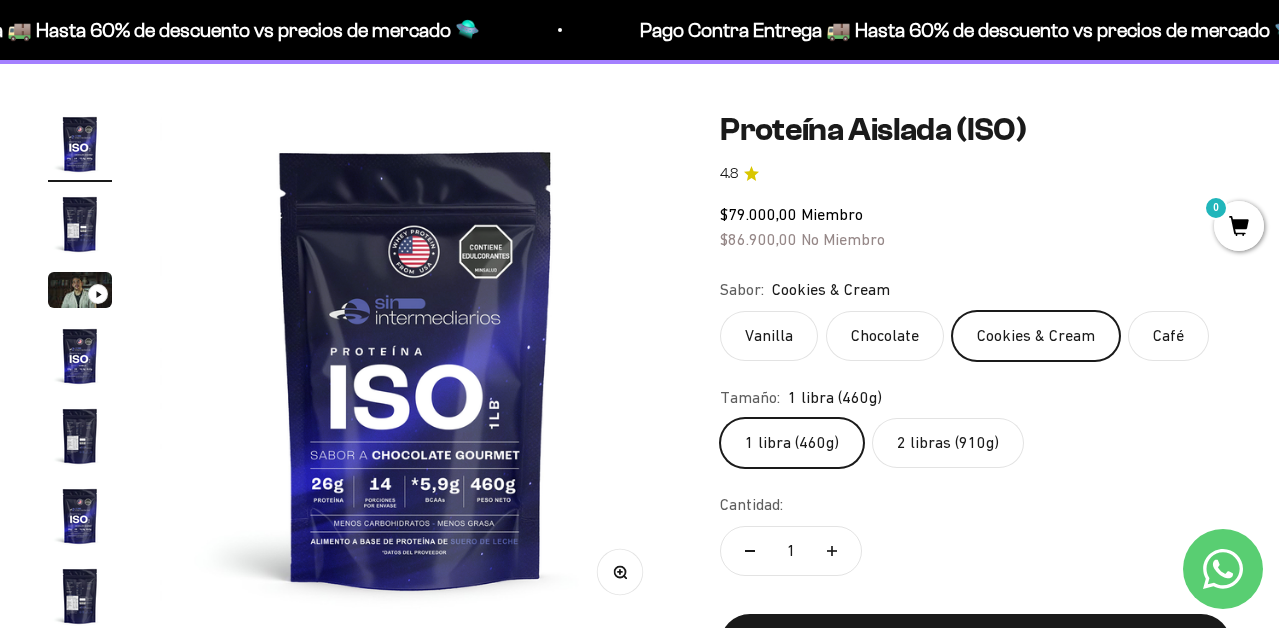 click on "Café" 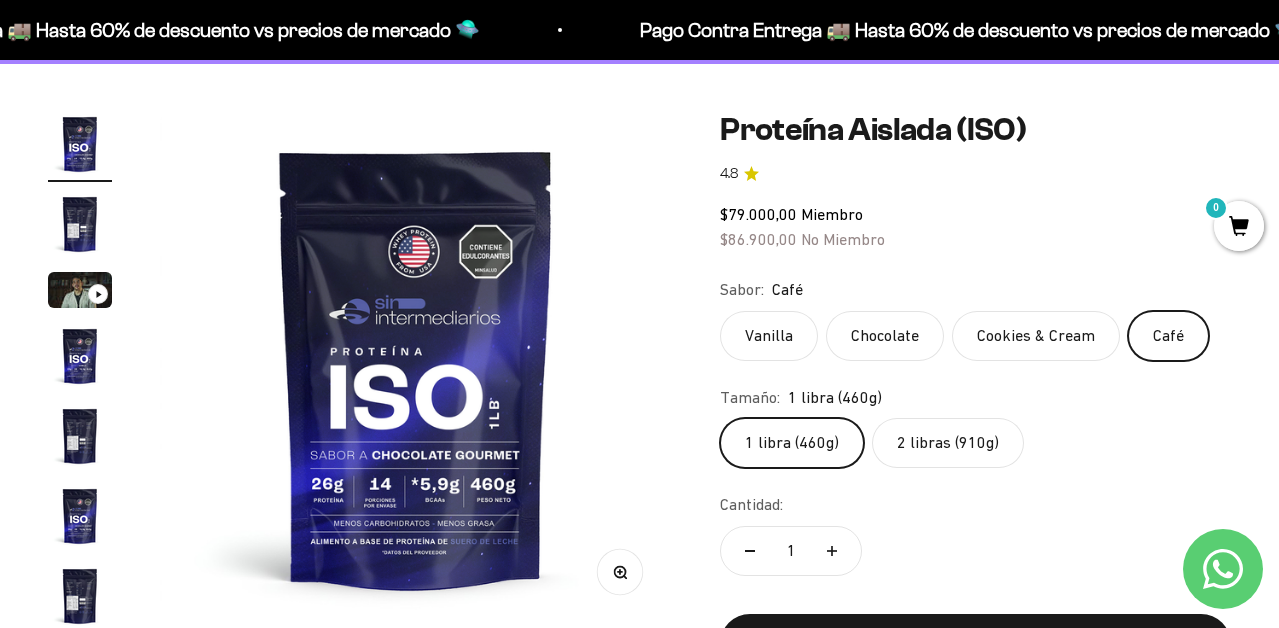 scroll, scrollTop: 0, scrollLeft: 0, axis: both 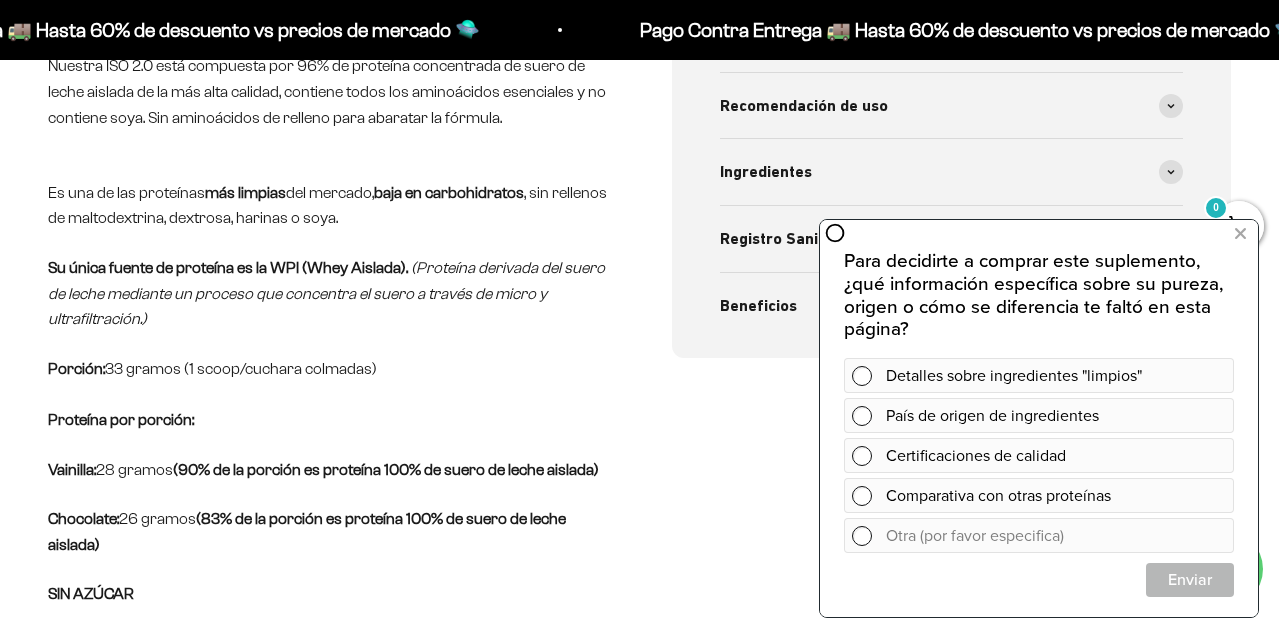 click on "Calidad del producto
Proteínas de alta calidad, sin ingredientes ni sobrecostos innecesarios. Proteinas limpias, bajas en carbohidratos, sin rellenos de maltodextrina, dextrosa, harinas o soya.  Endulzada con estevia. Sin colorantes, sin azúcar. ISO como única fuente de proteína. Sin proteína de Soya ni aminoácidos relleno para abaratar la fórmula. Materia prima certificada
Recomendación de uso
Porción:   33 gramos (1 scoop/cuchara colmadas) Proteína por porción:  Vainilla:  28 gramos Chocolate:  26 gramos SIN AZÚCAR
Ingredientes
ISO Vainilla:  Proteína Aislada de Suero de Leche, Sabor artificial a vainilla, cloruro de sodio, lecitina de girasol, carboximetilcelulosa (estabilizante), edulcorante natural (estevia).  ISO Chocolate:
Registro Sanitario
RSA-0033447-2024
Beneficios" at bounding box center [952, 296] 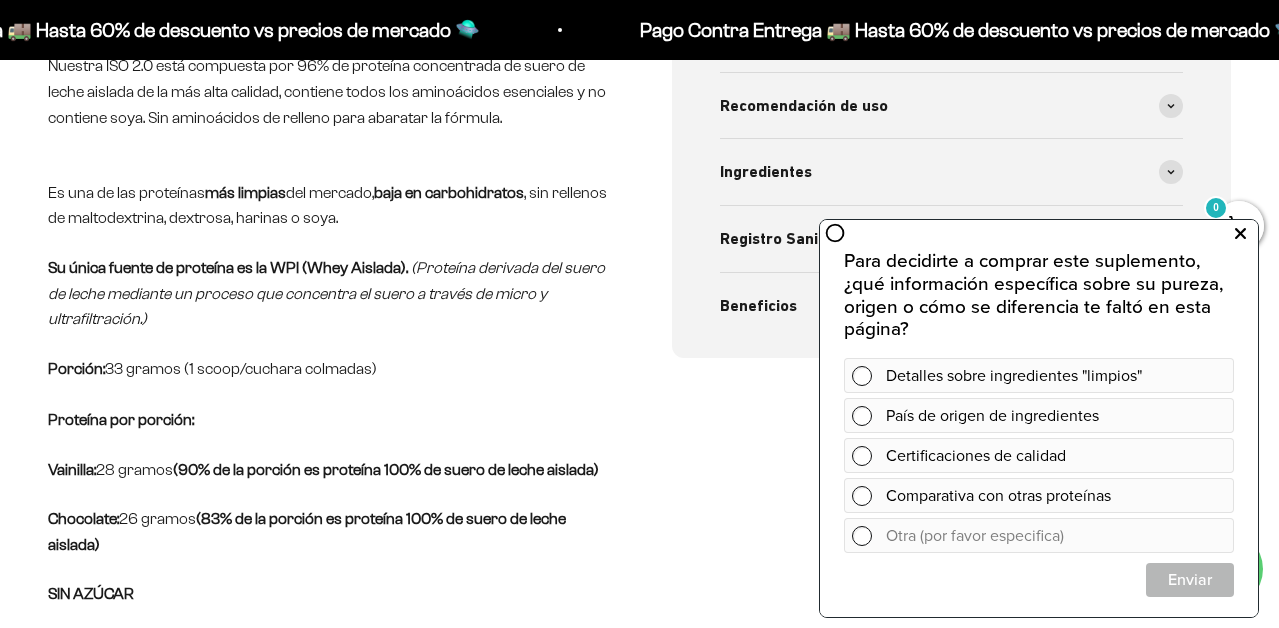 click at bounding box center [1240, 234] 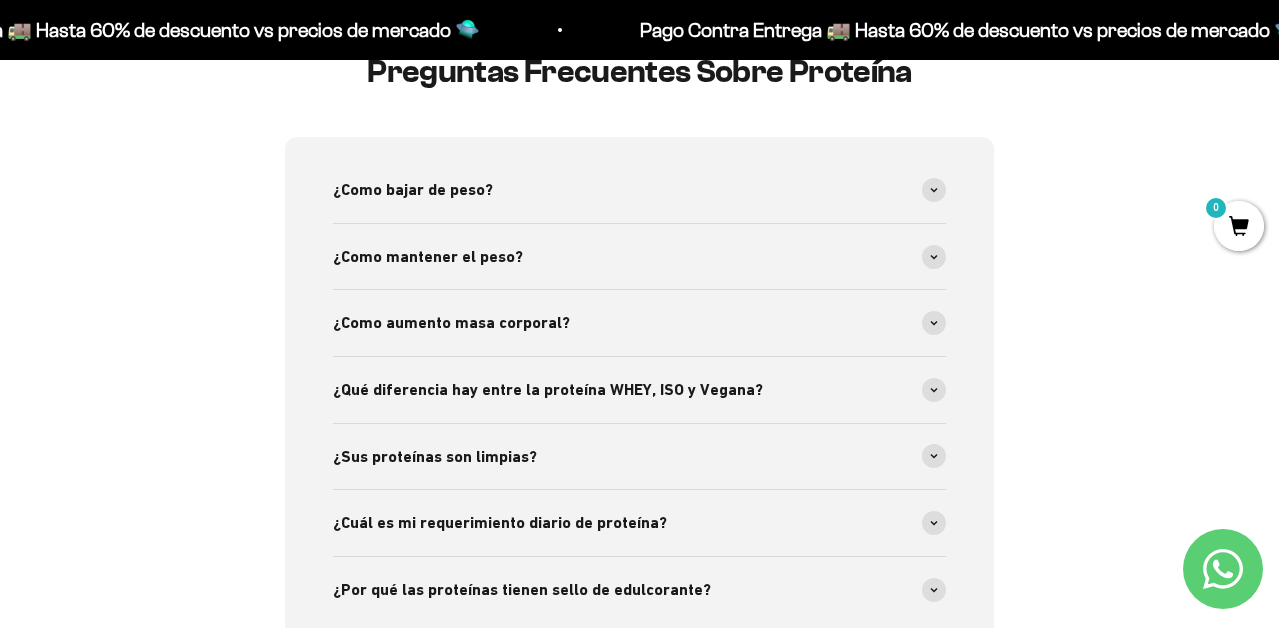 scroll, scrollTop: 3070, scrollLeft: 0, axis: vertical 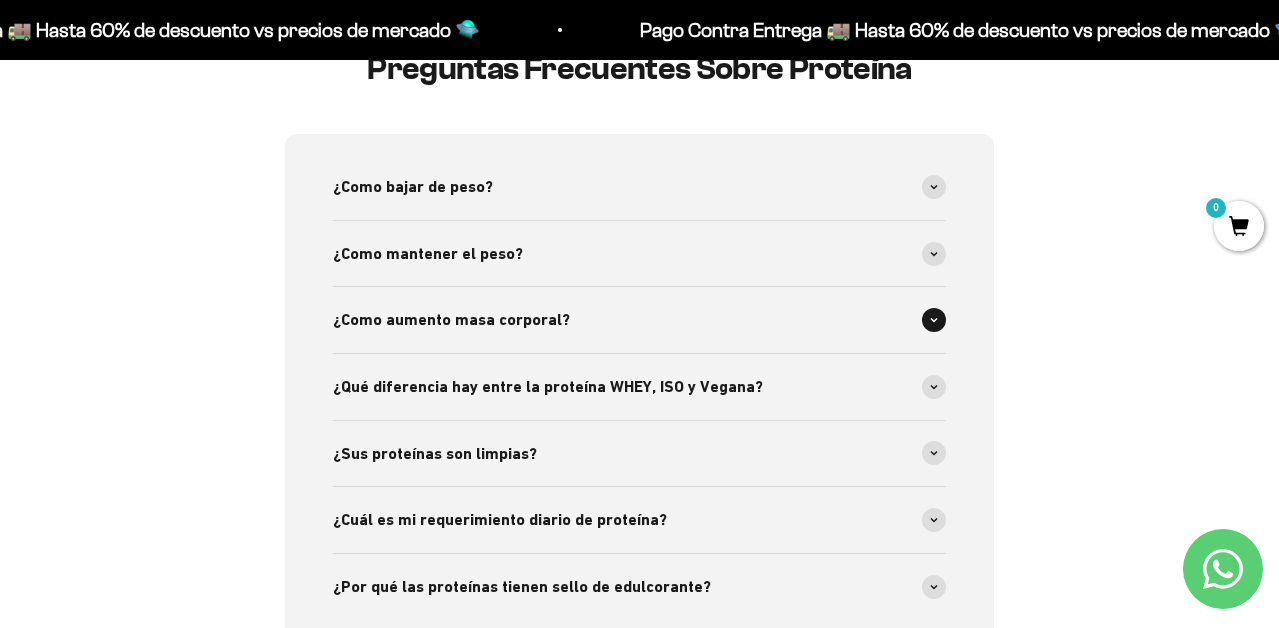 click at bounding box center [934, 320] 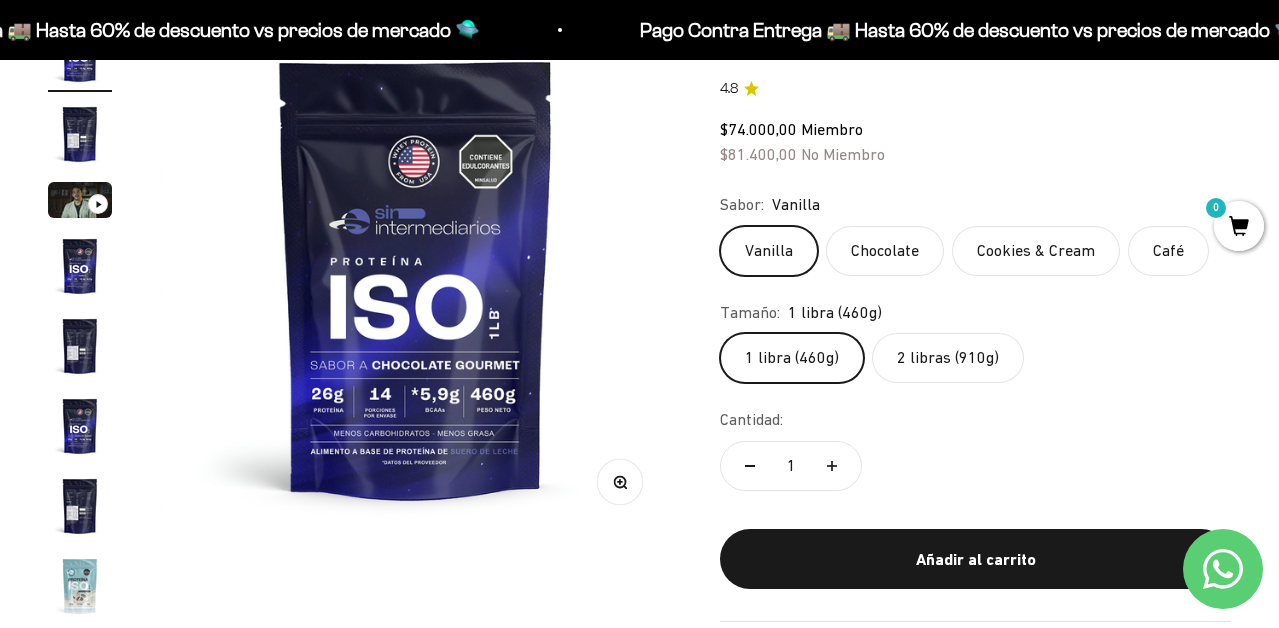 scroll, scrollTop: 186, scrollLeft: 0, axis: vertical 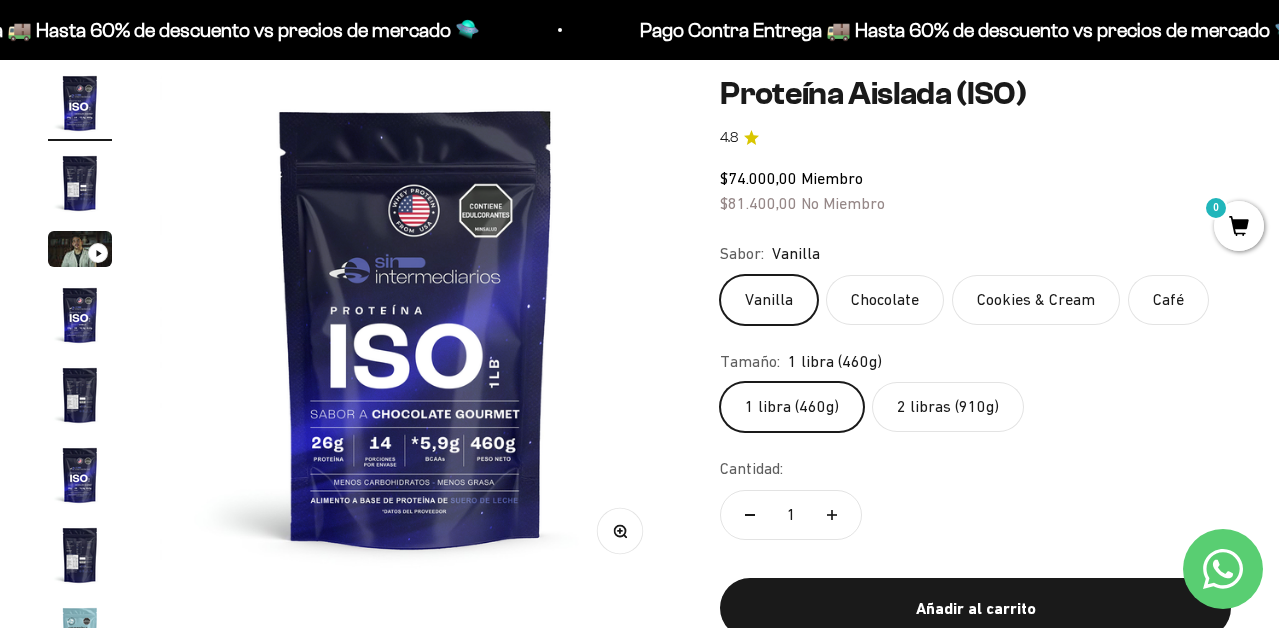 click on "Chocolate" 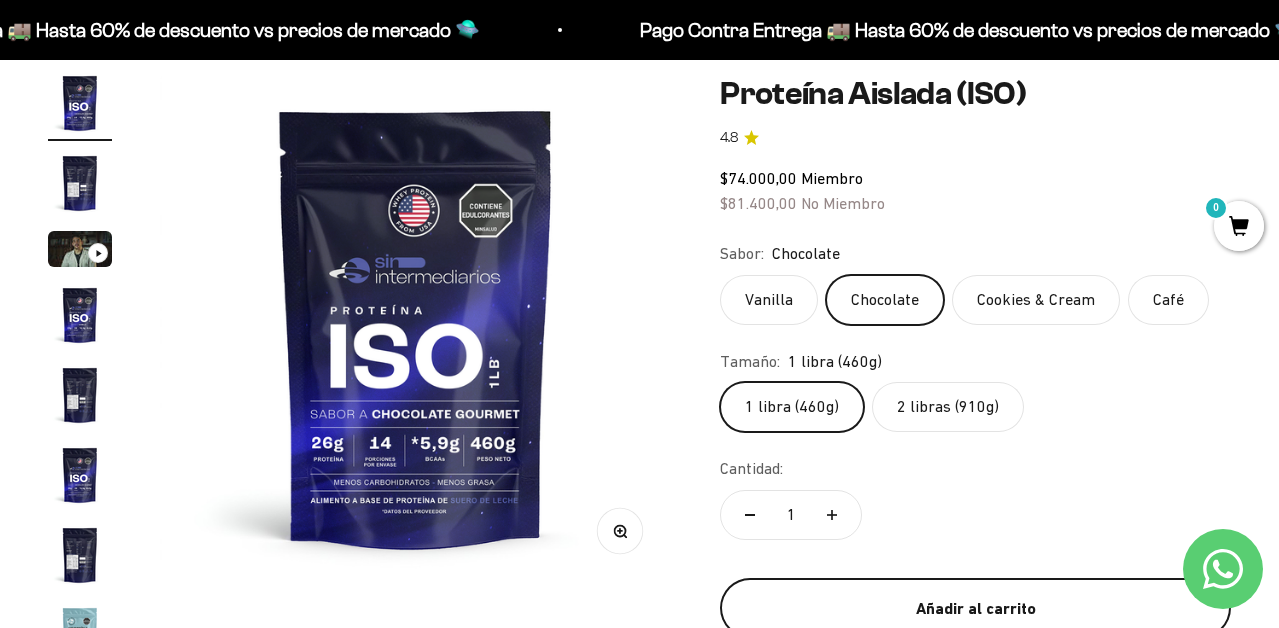 click on "Añadir al carrito" at bounding box center [975, 608] 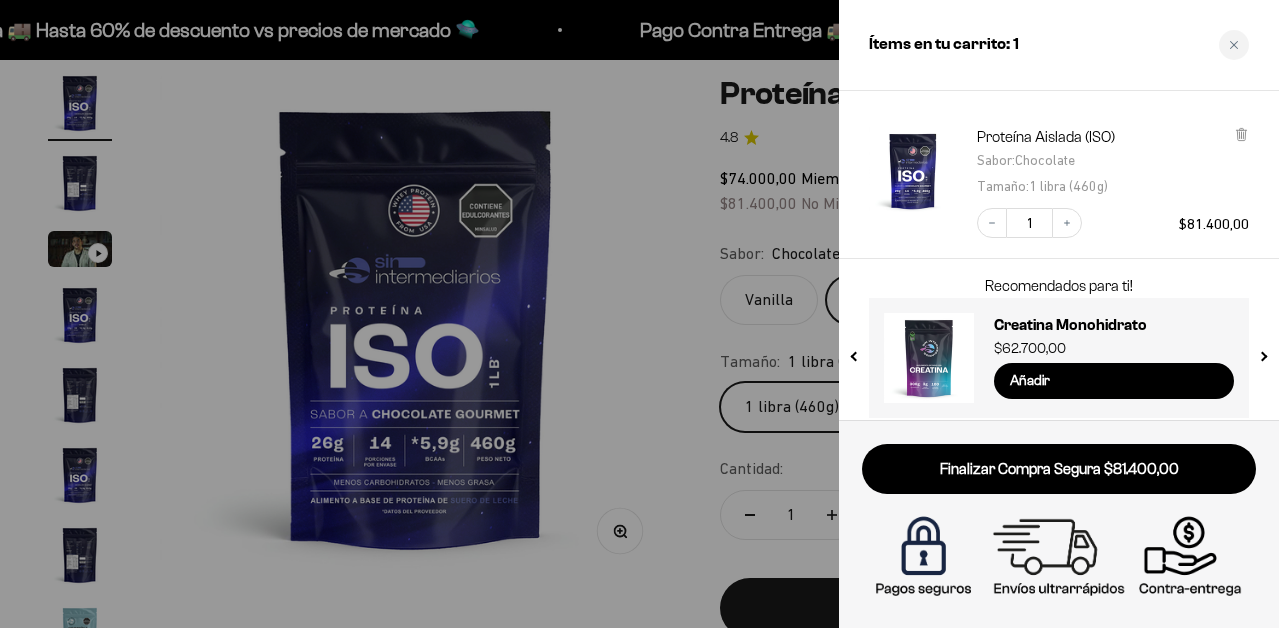 scroll, scrollTop: 109, scrollLeft: 0, axis: vertical 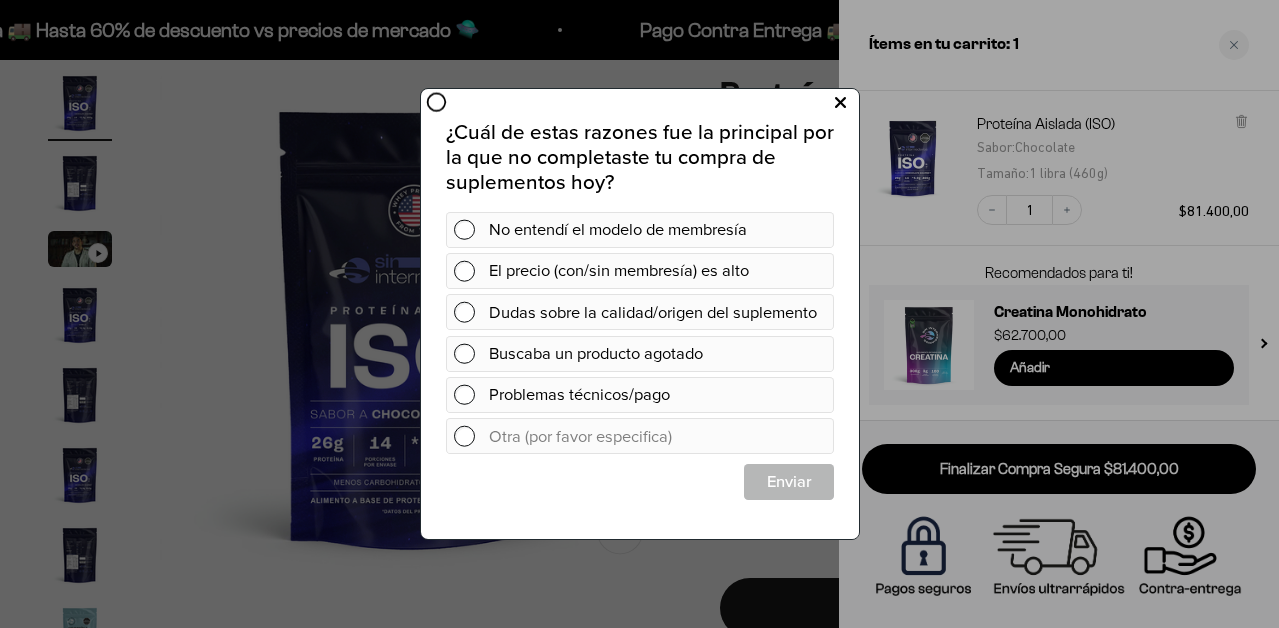 click at bounding box center (839, 103) 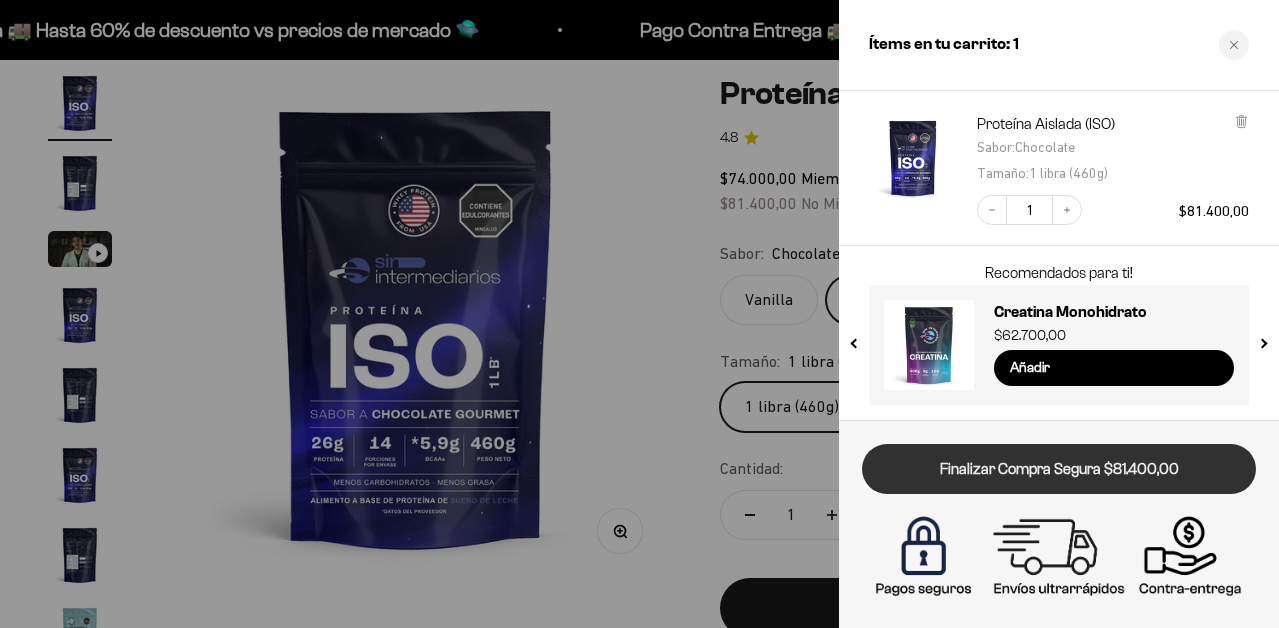 click on "Finalizar Compra Segura $81.400,00" at bounding box center (1059, 469) 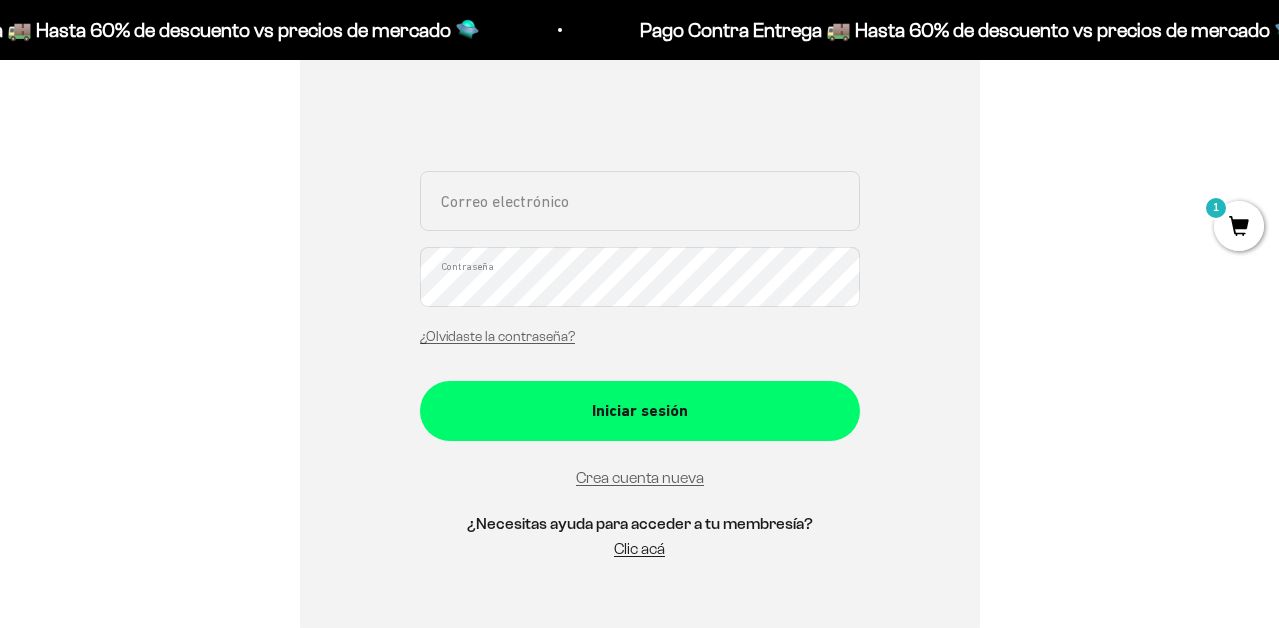 scroll, scrollTop: 420, scrollLeft: 0, axis: vertical 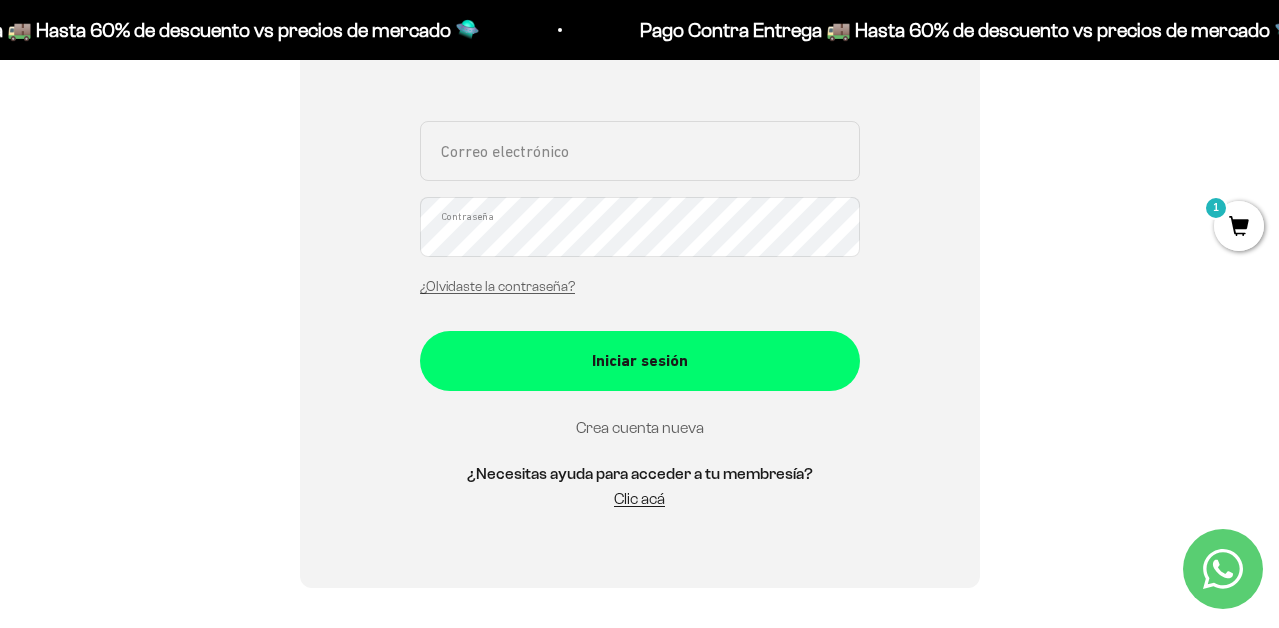 click on "Crea cuenta nueva" at bounding box center (640, 427) 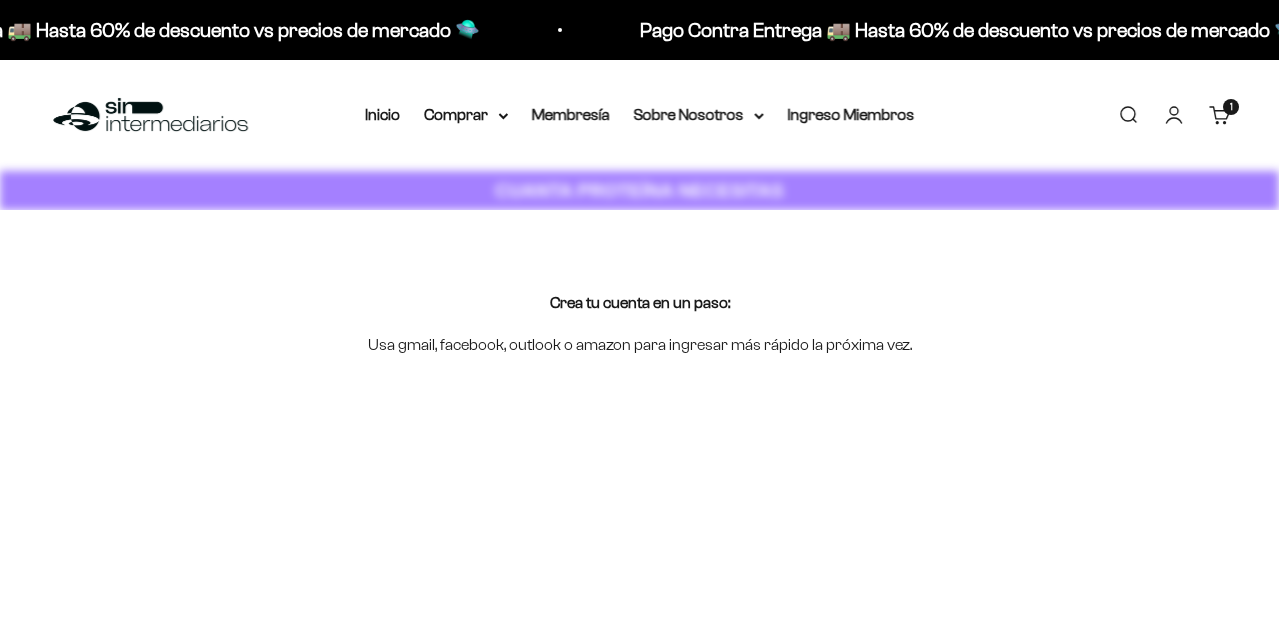 scroll, scrollTop: 0, scrollLeft: 0, axis: both 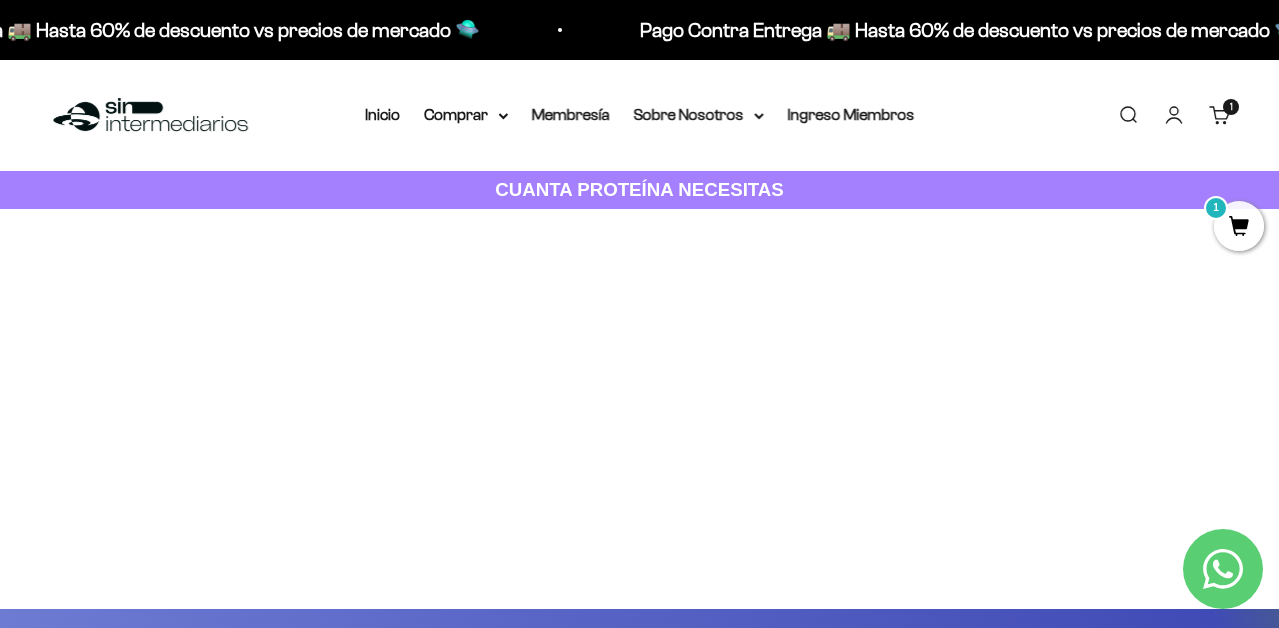 click on "1" at bounding box center [1239, 226] 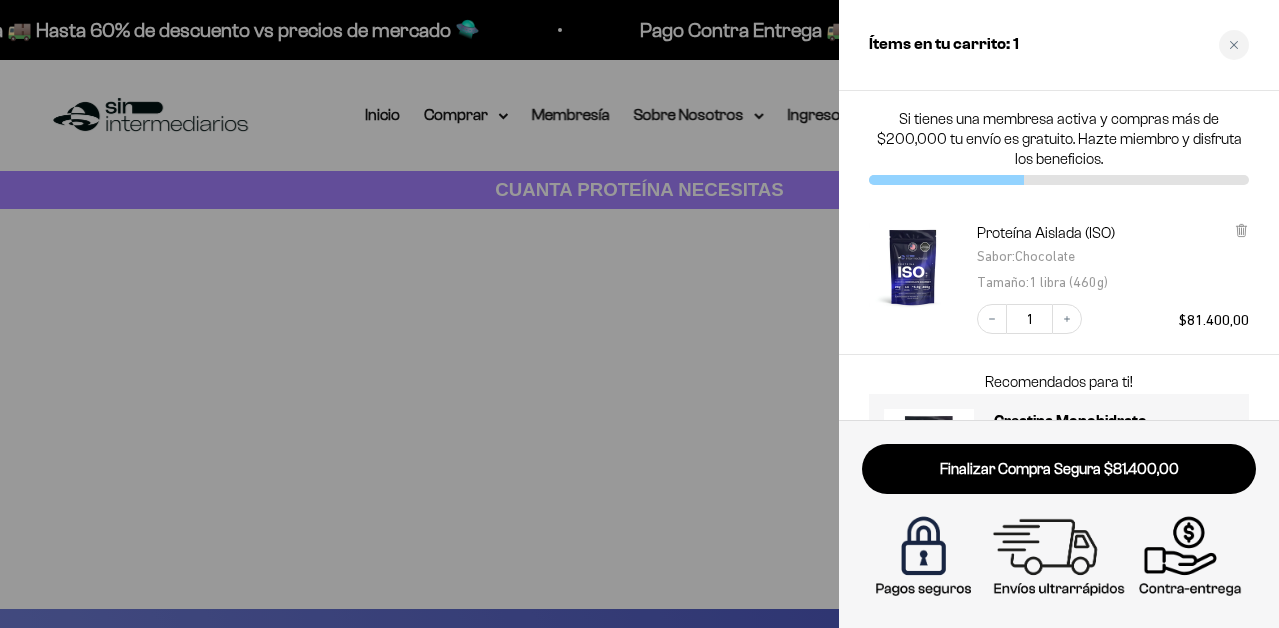 scroll, scrollTop: 109, scrollLeft: 0, axis: vertical 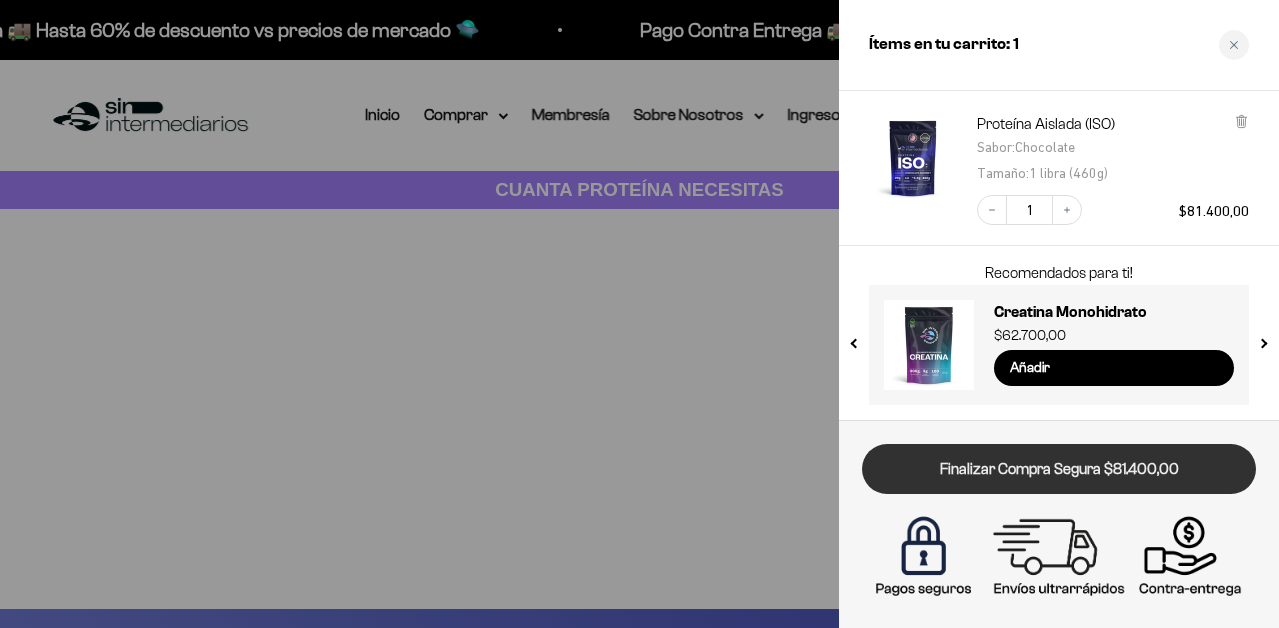 click on "Finalizar Compra Segura $81.400,00" at bounding box center [1059, 469] 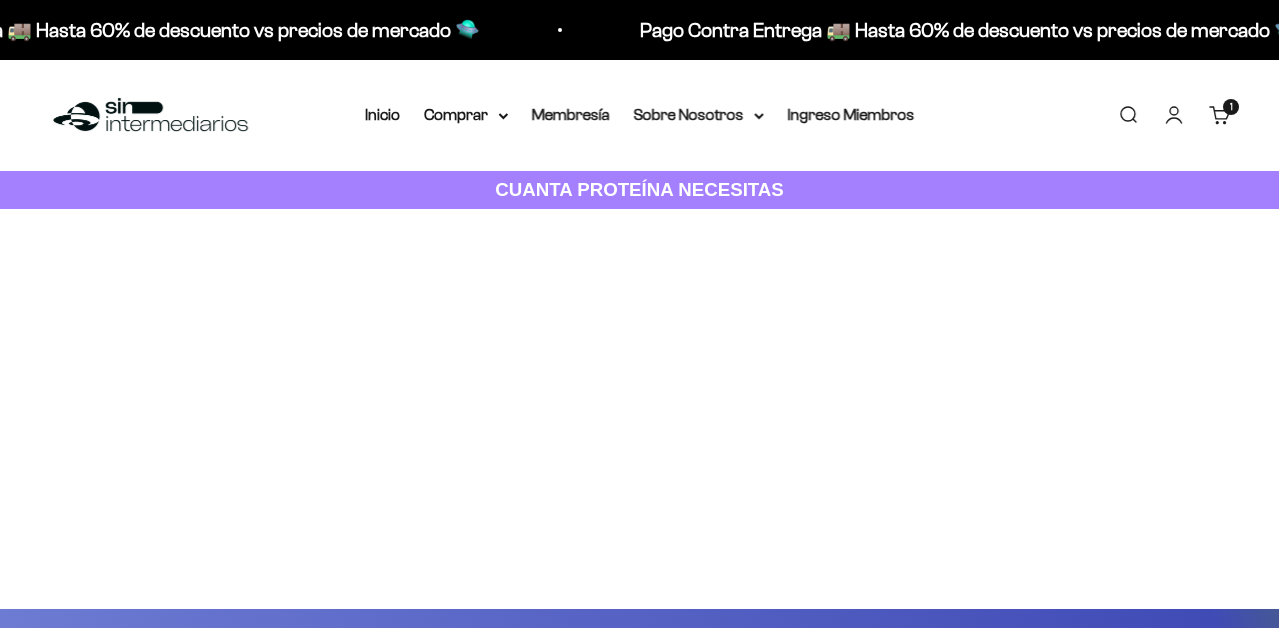 scroll, scrollTop: 0, scrollLeft: 0, axis: both 